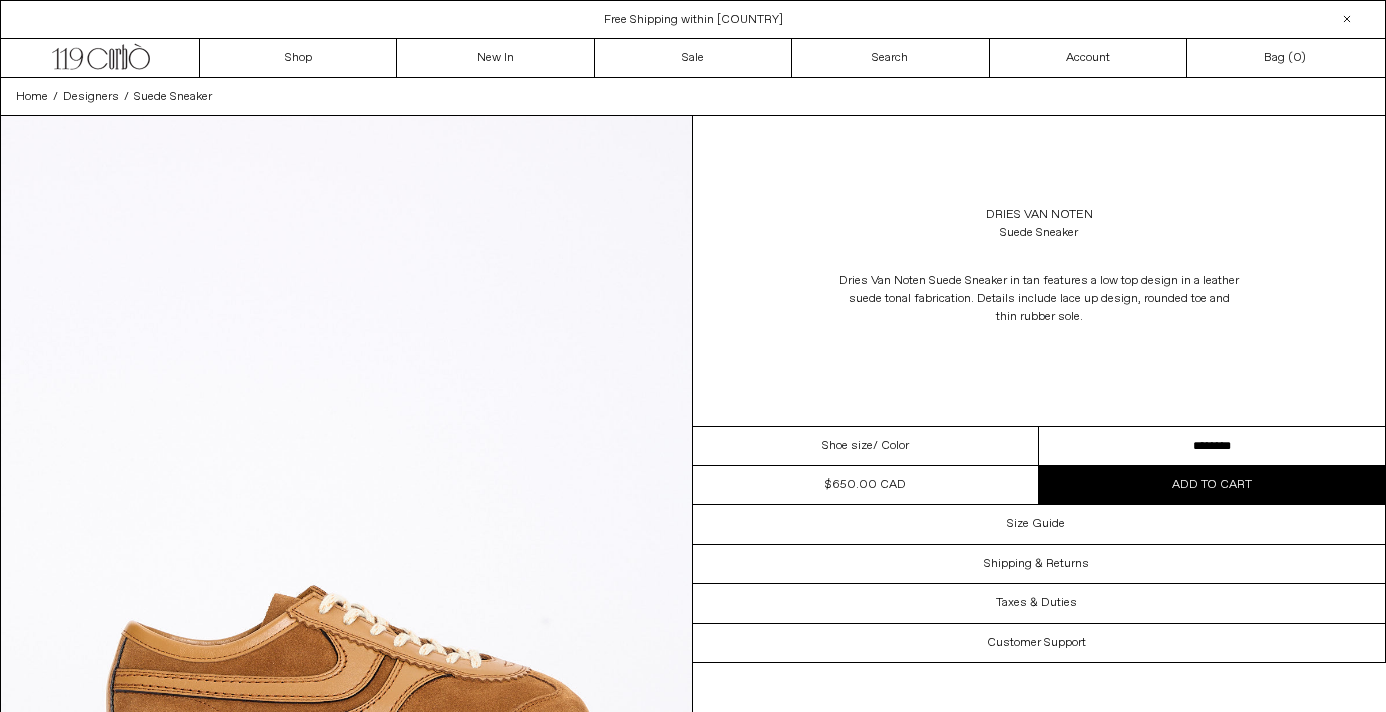 scroll, scrollTop: 0, scrollLeft: 0, axis: both 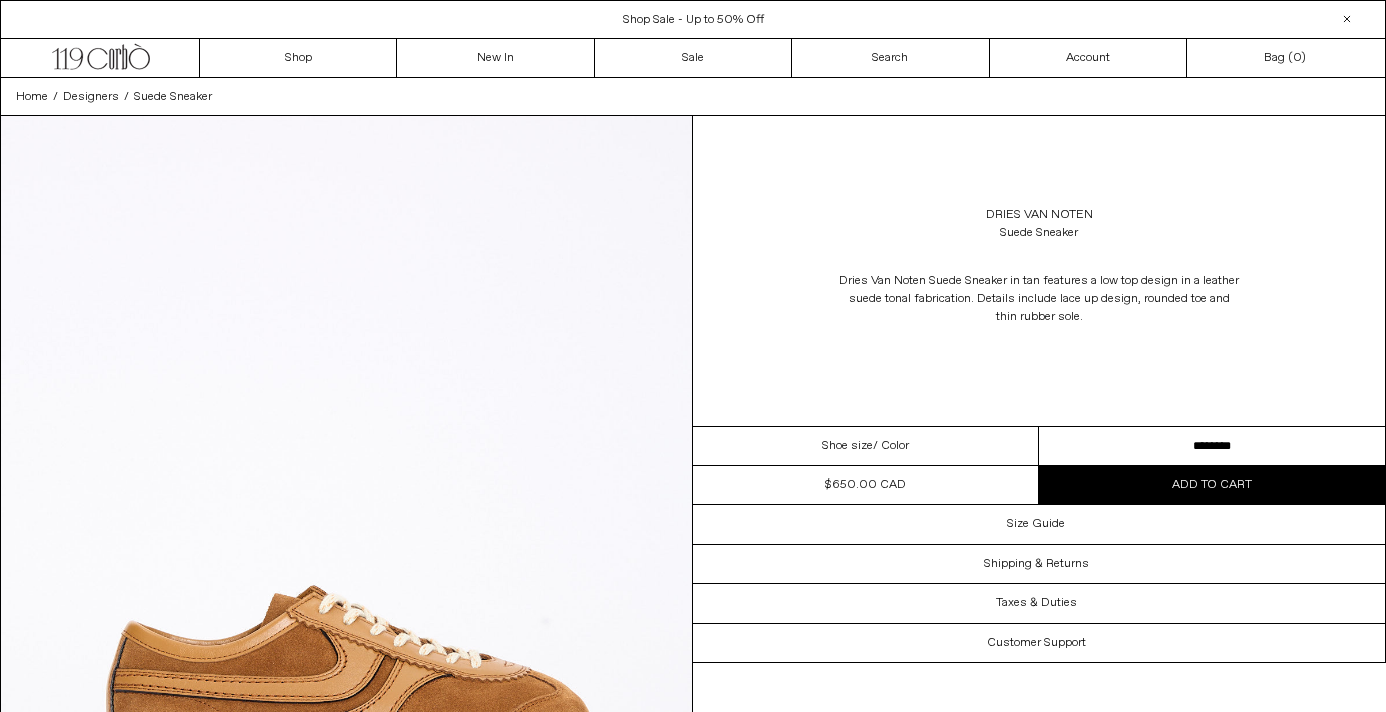 click on "Add to cart" at bounding box center [1212, 485] 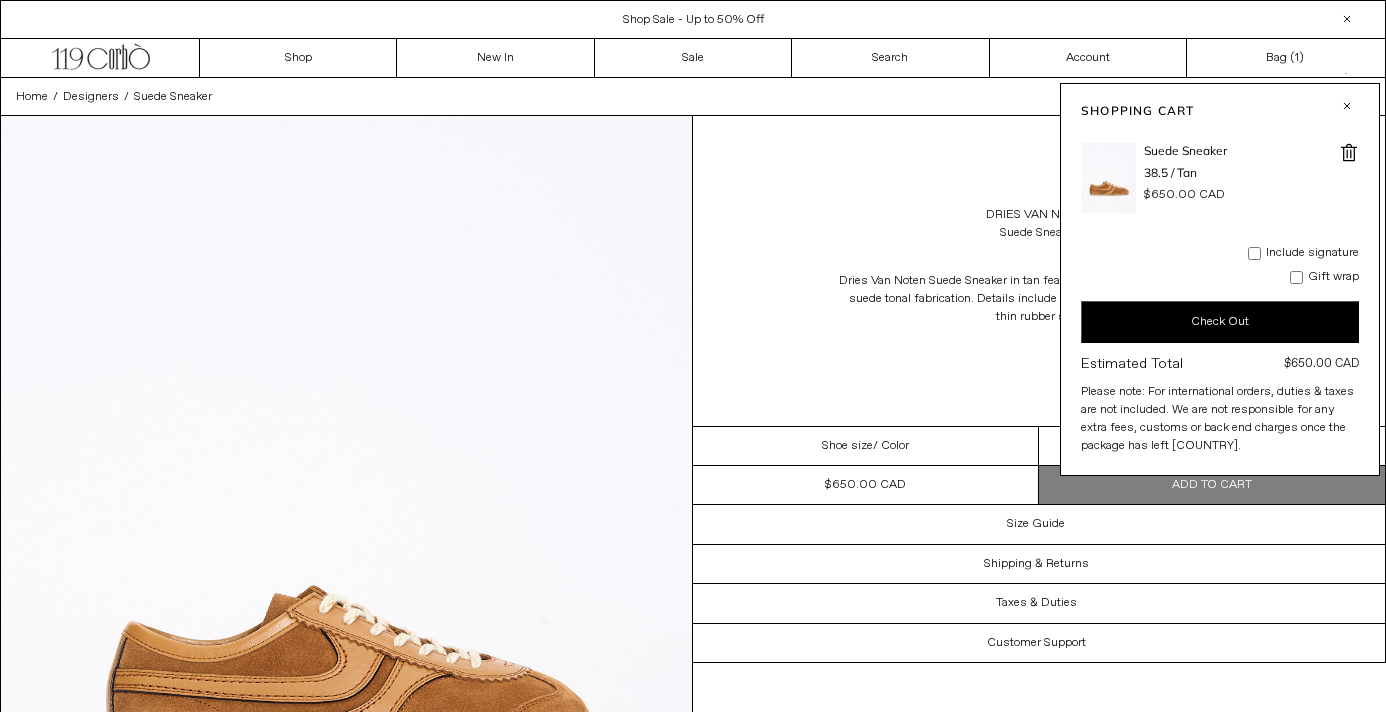 click at bounding box center (1347, 106) 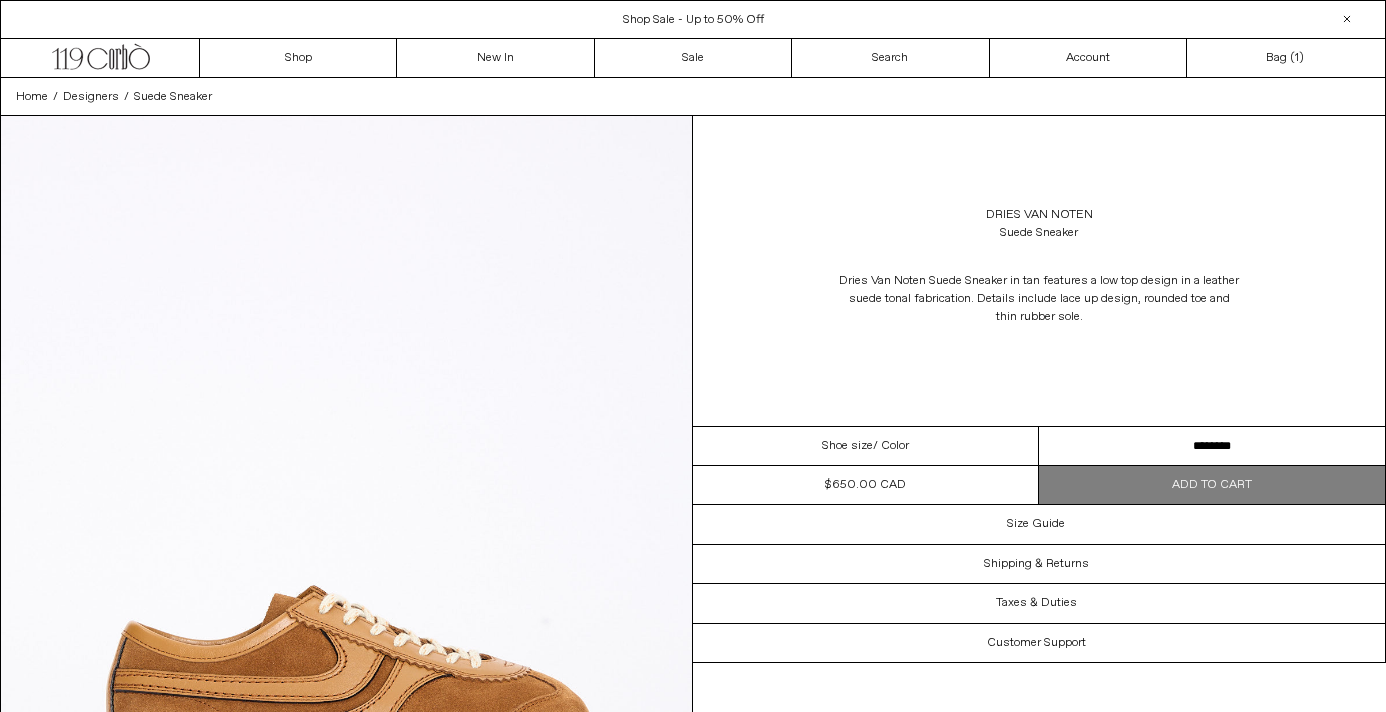 click on "**********" at bounding box center (1212, 446) 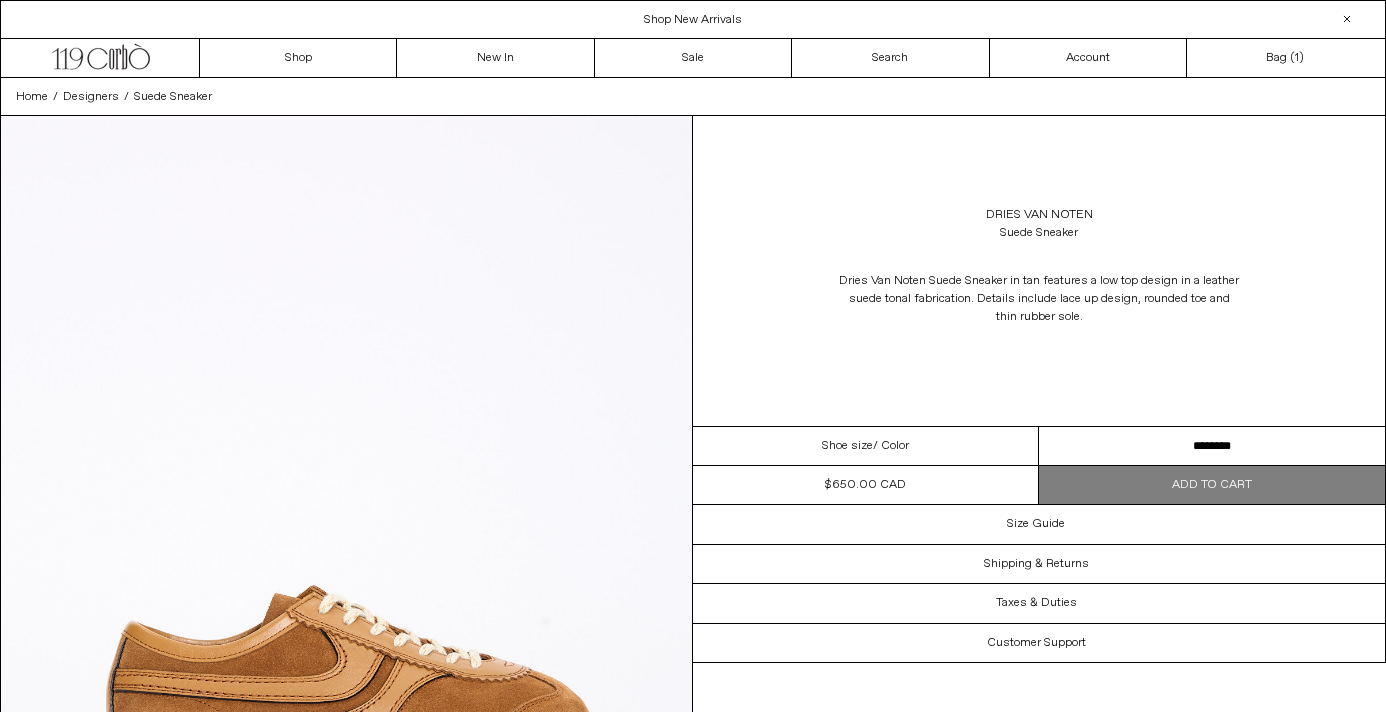 click on "Add to cart" at bounding box center [1212, 485] 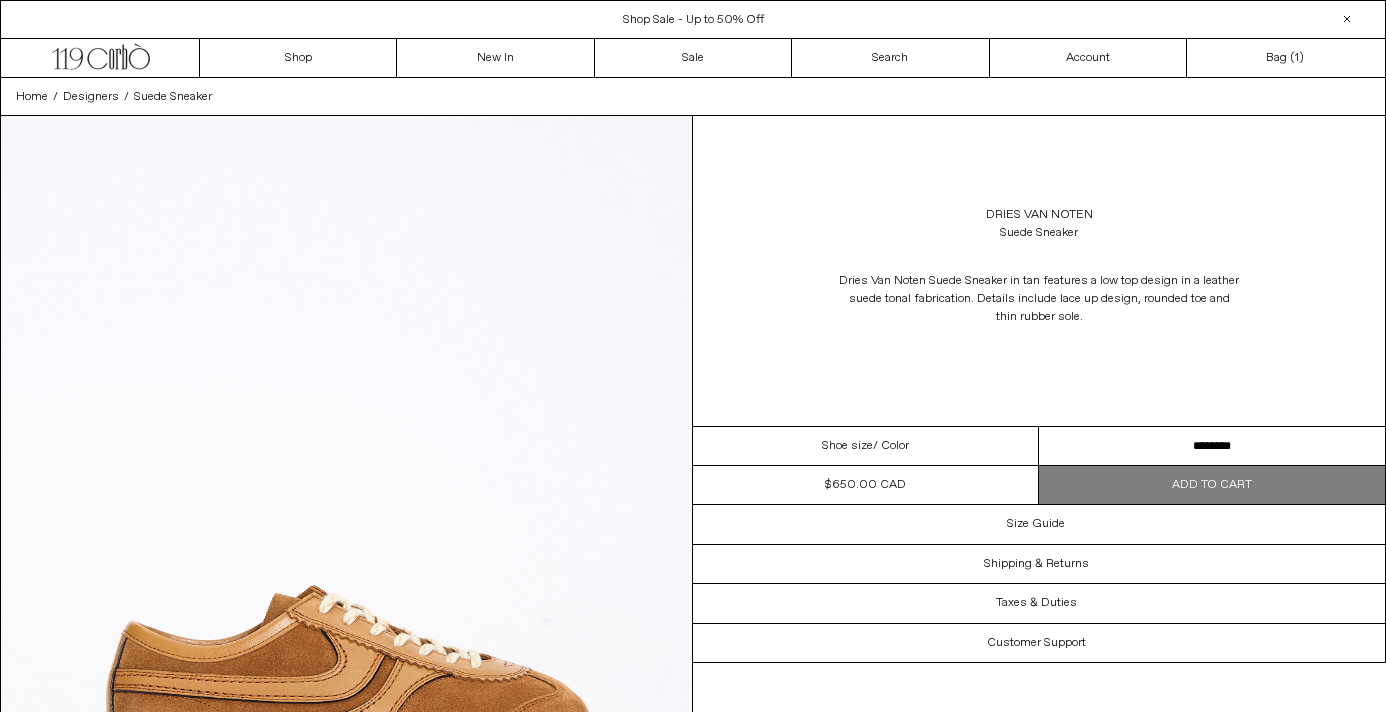 click on "**********" at bounding box center [1212, 446] 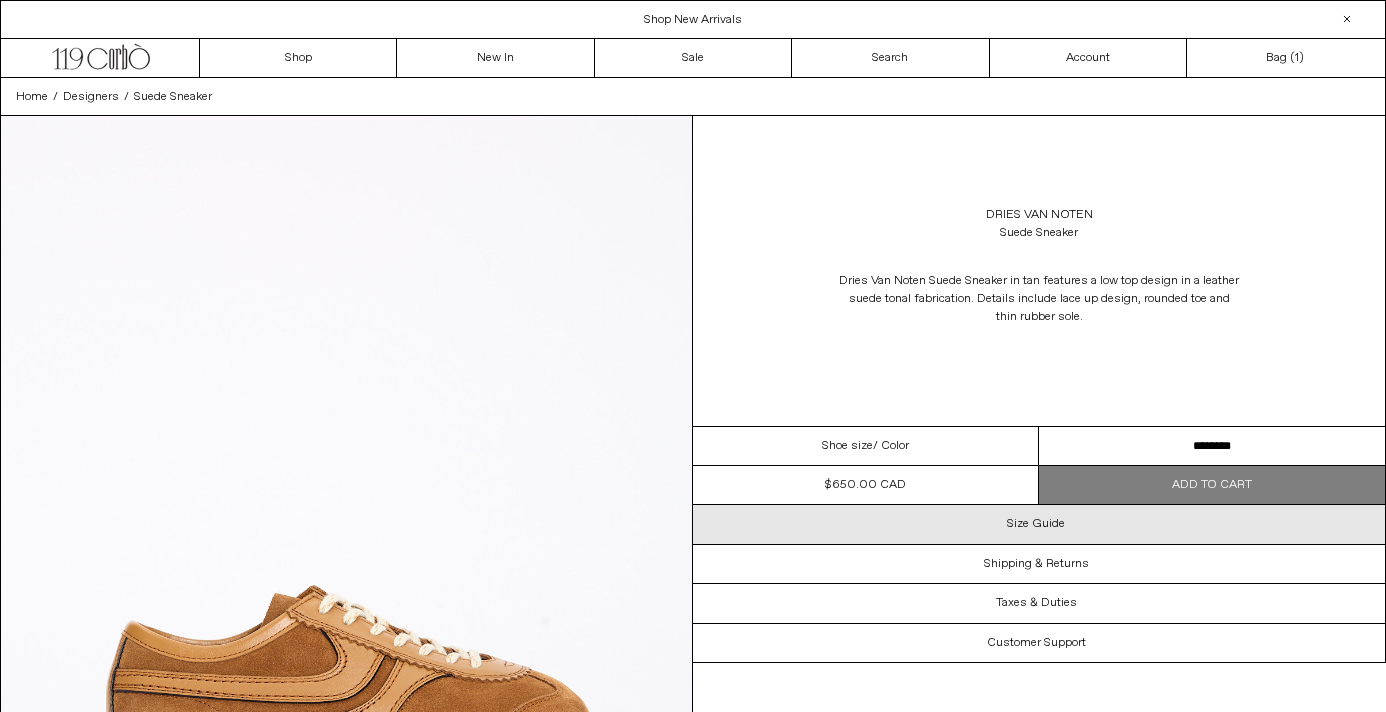 click on "Size Guide" at bounding box center (1039, 524) 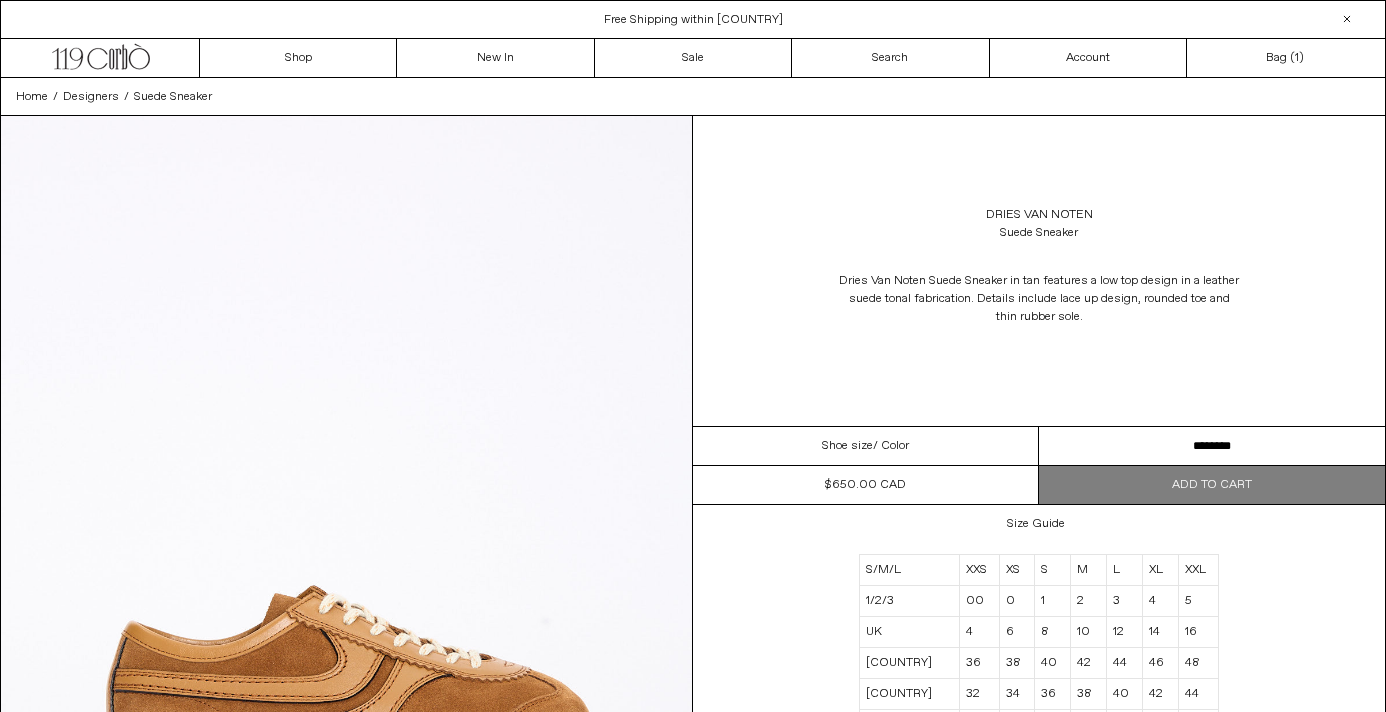 click on "Regular price
$650.00 CAD
Sold out
Regular price
Sale price
$650.00 CAD
Sale
Unit price
/
per
Availability
$650.00 CAD" at bounding box center [865, 485] 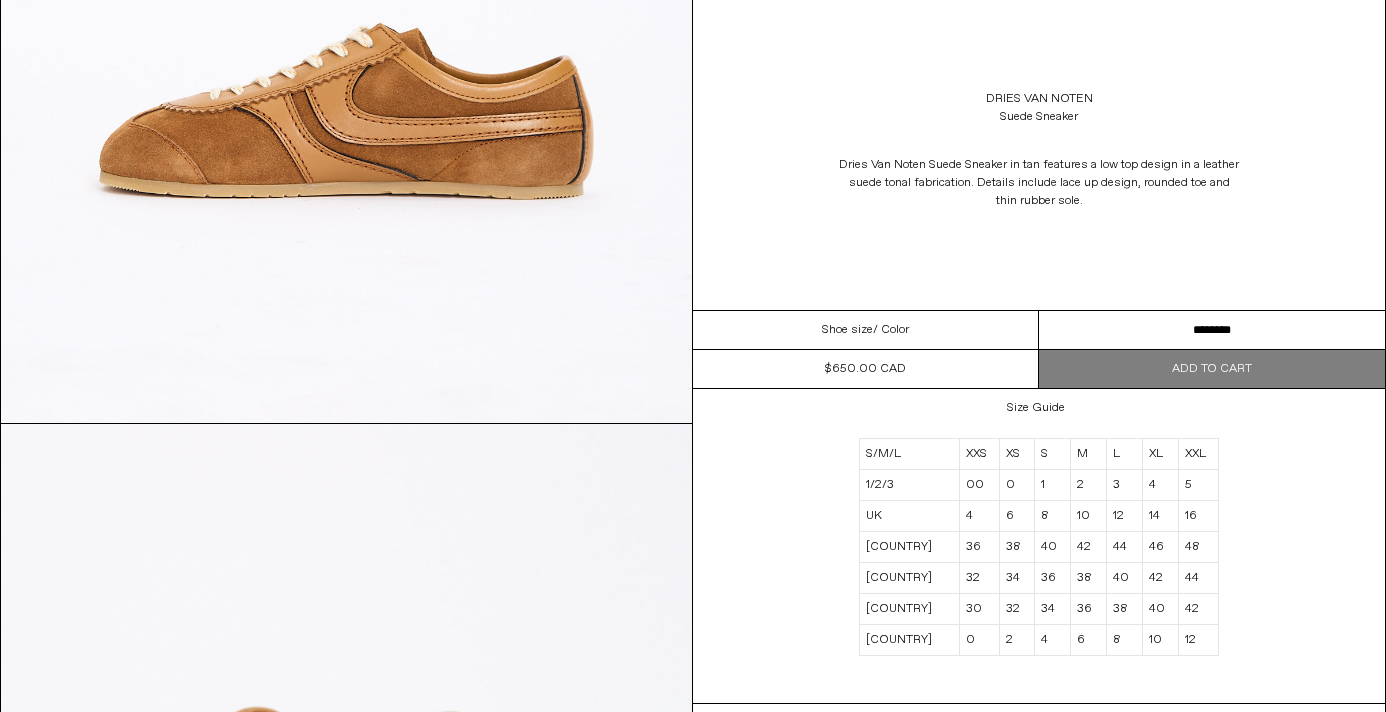 scroll, scrollTop: 840, scrollLeft: 0, axis: vertical 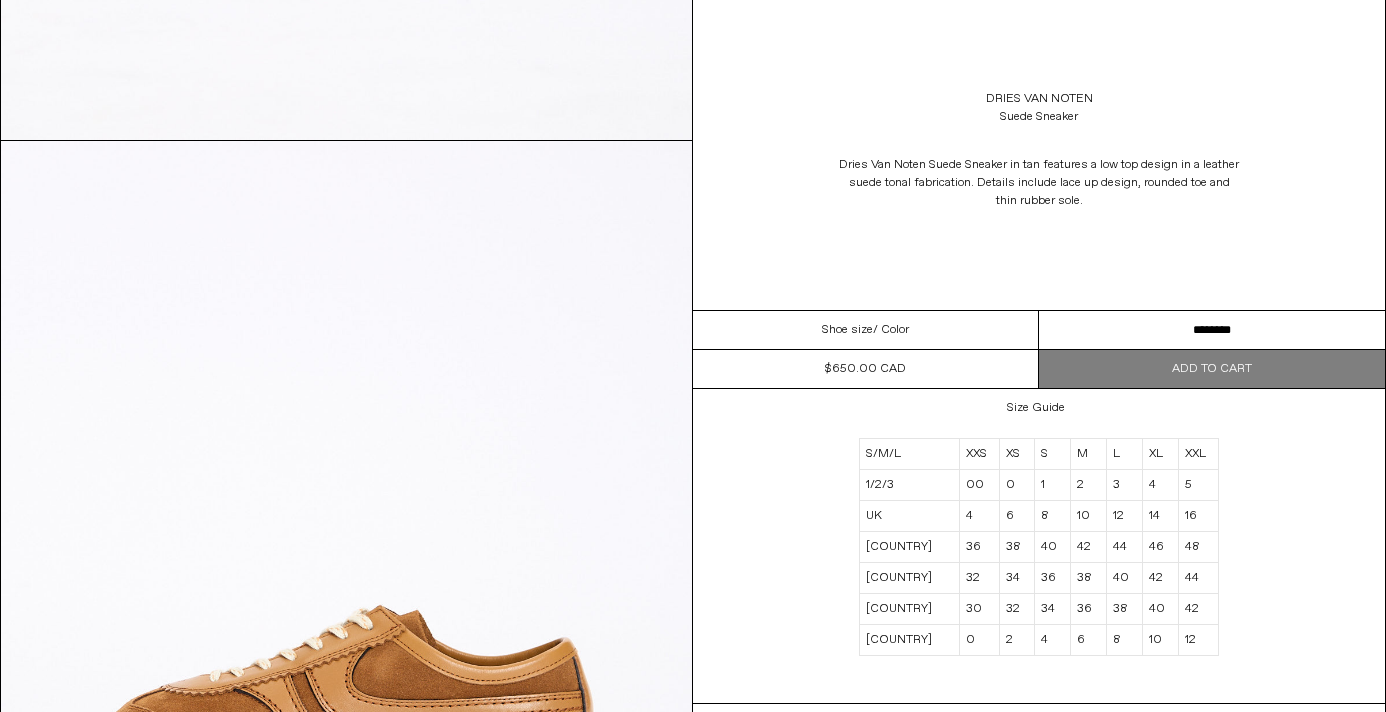 click on "Shoe size
/ Color" at bounding box center (866, 330) 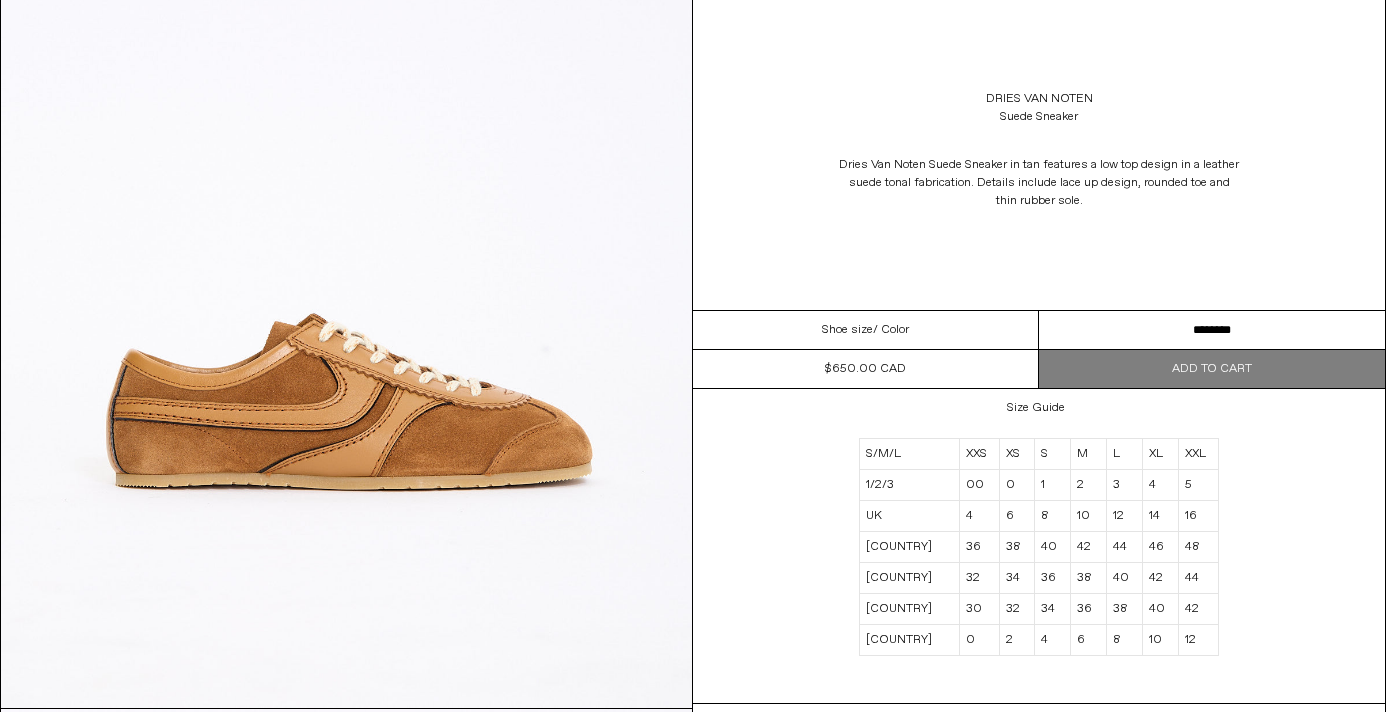 scroll, scrollTop: 0, scrollLeft: 0, axis: both 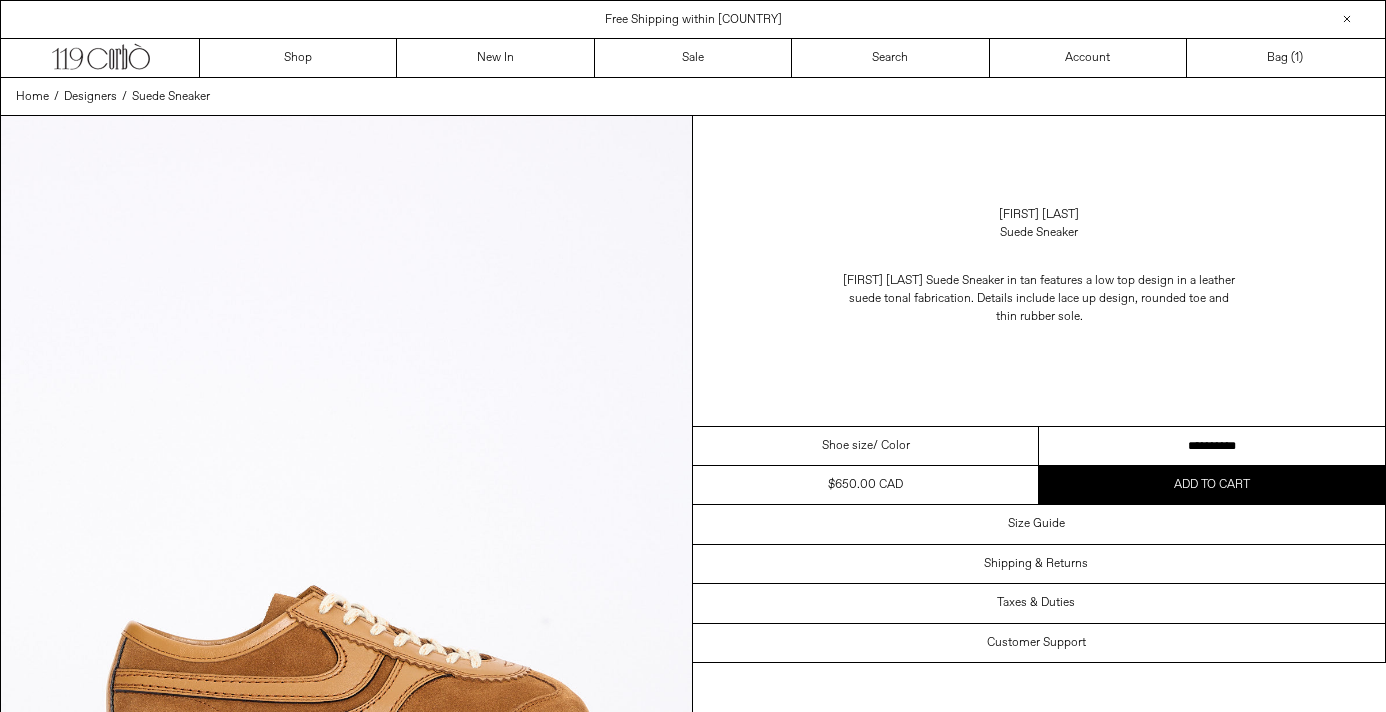 click on "**********" at bounding box center (1212, 446) 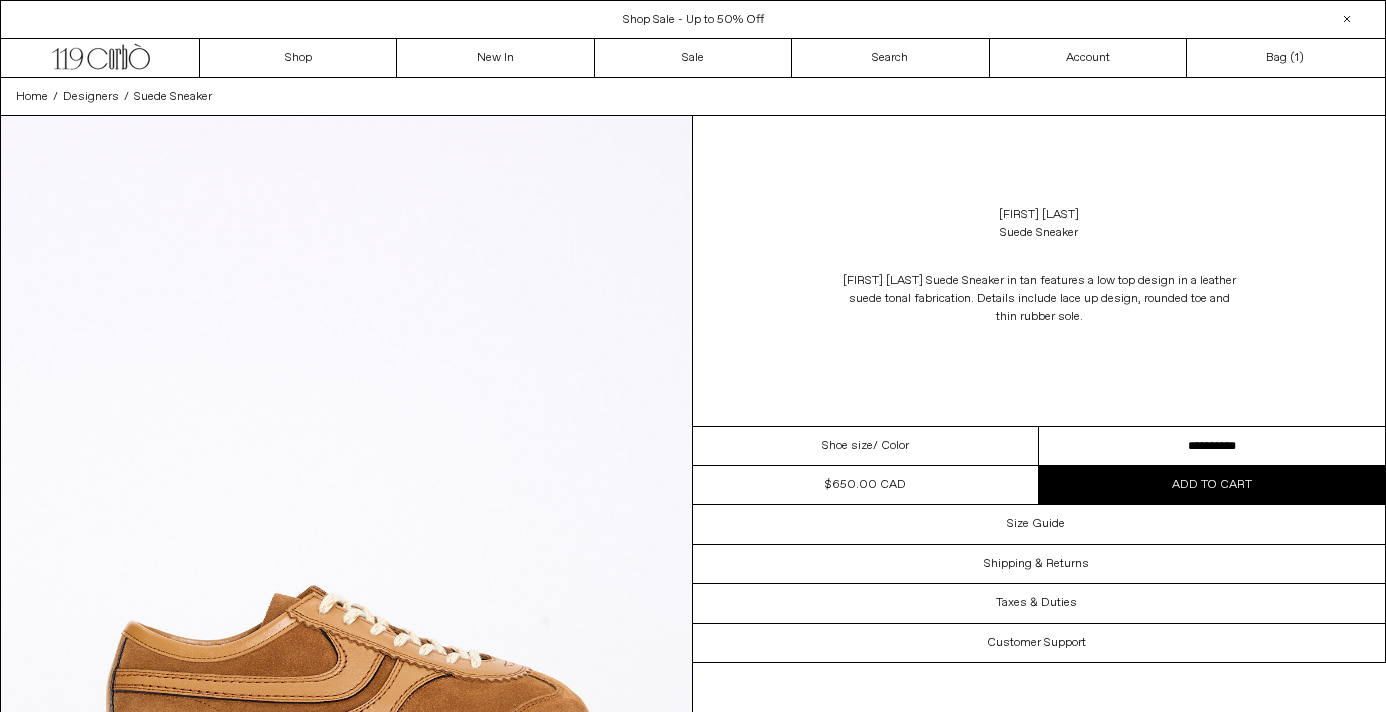 select on "**********" 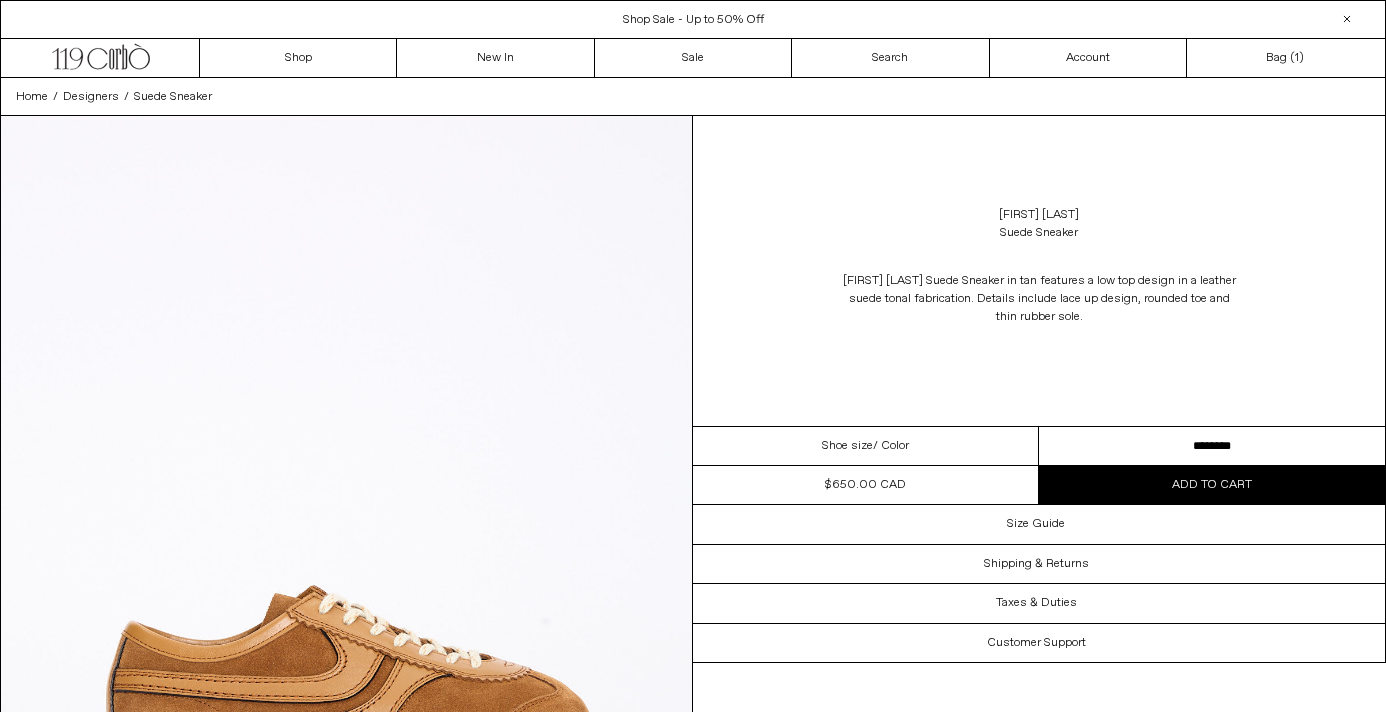 scroll, scrollTop: 0, scrollLeft: 0, axis: both 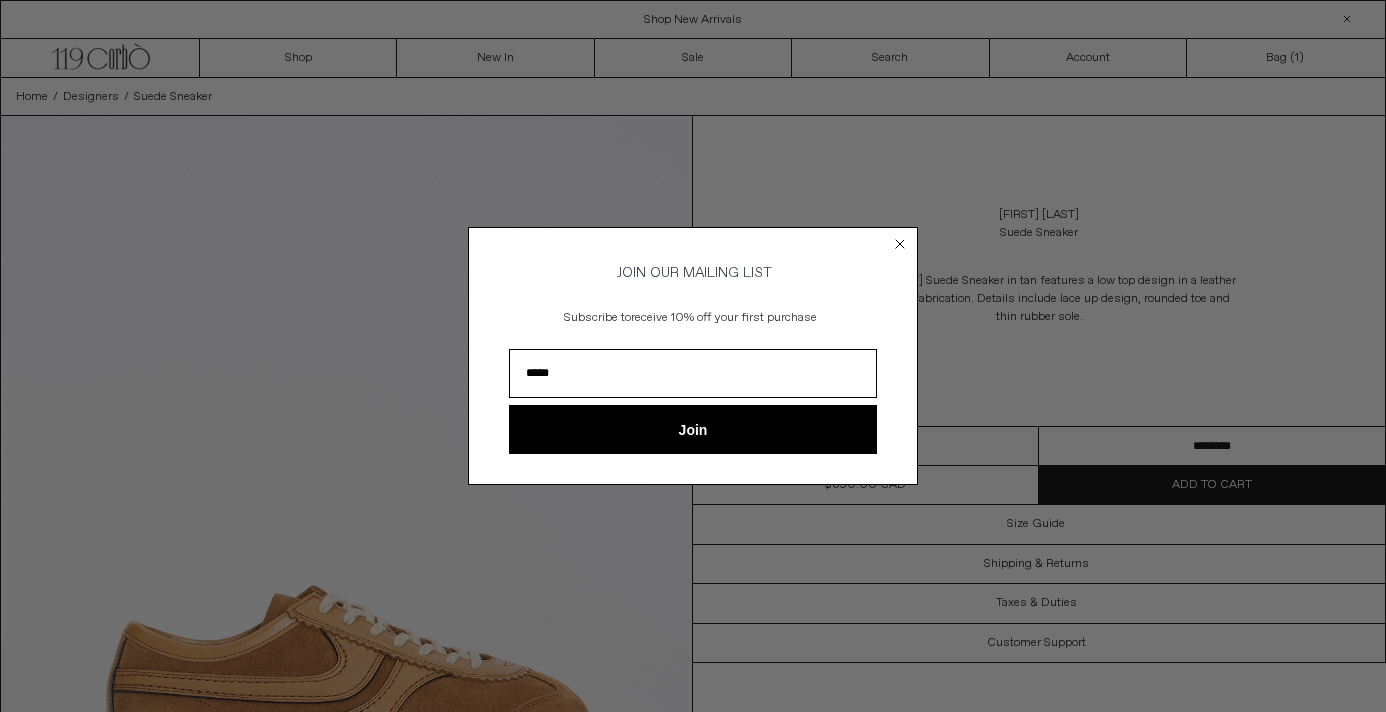 type on "**********" 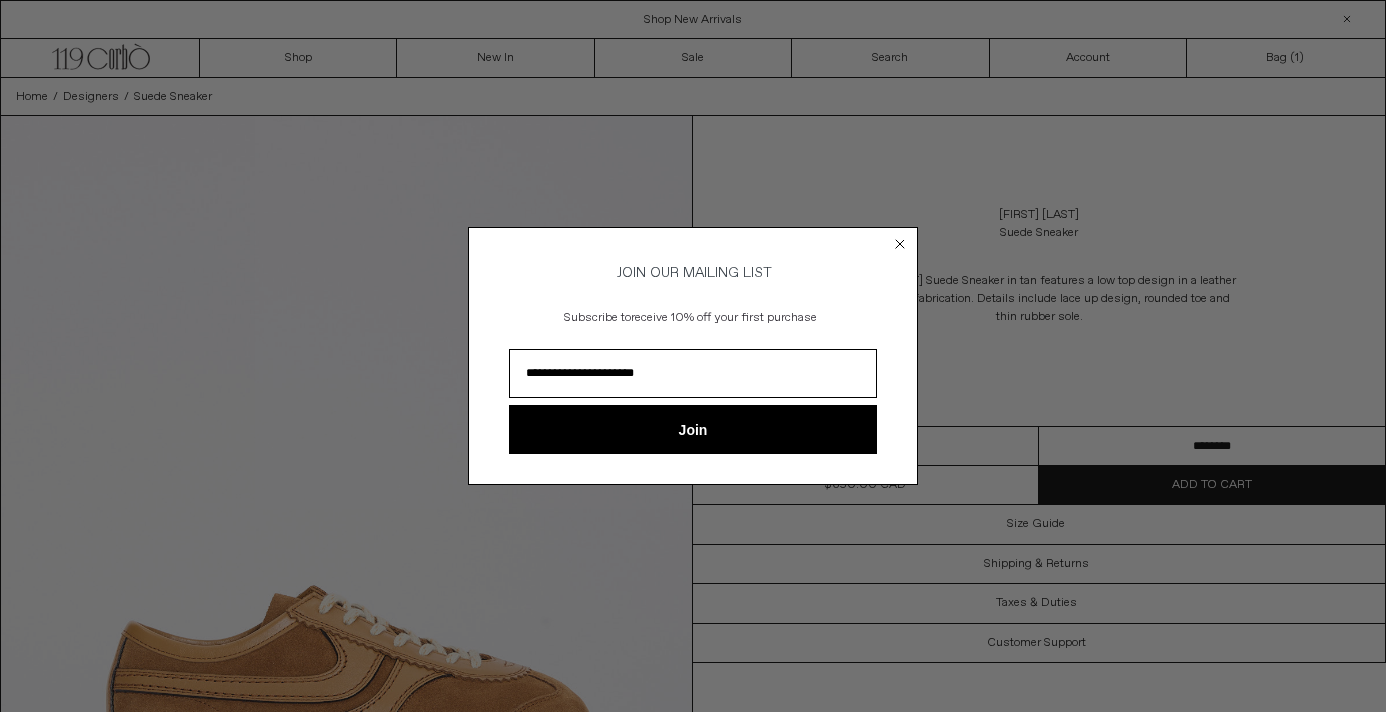 click on "Join" at bounding box center [693, 429] 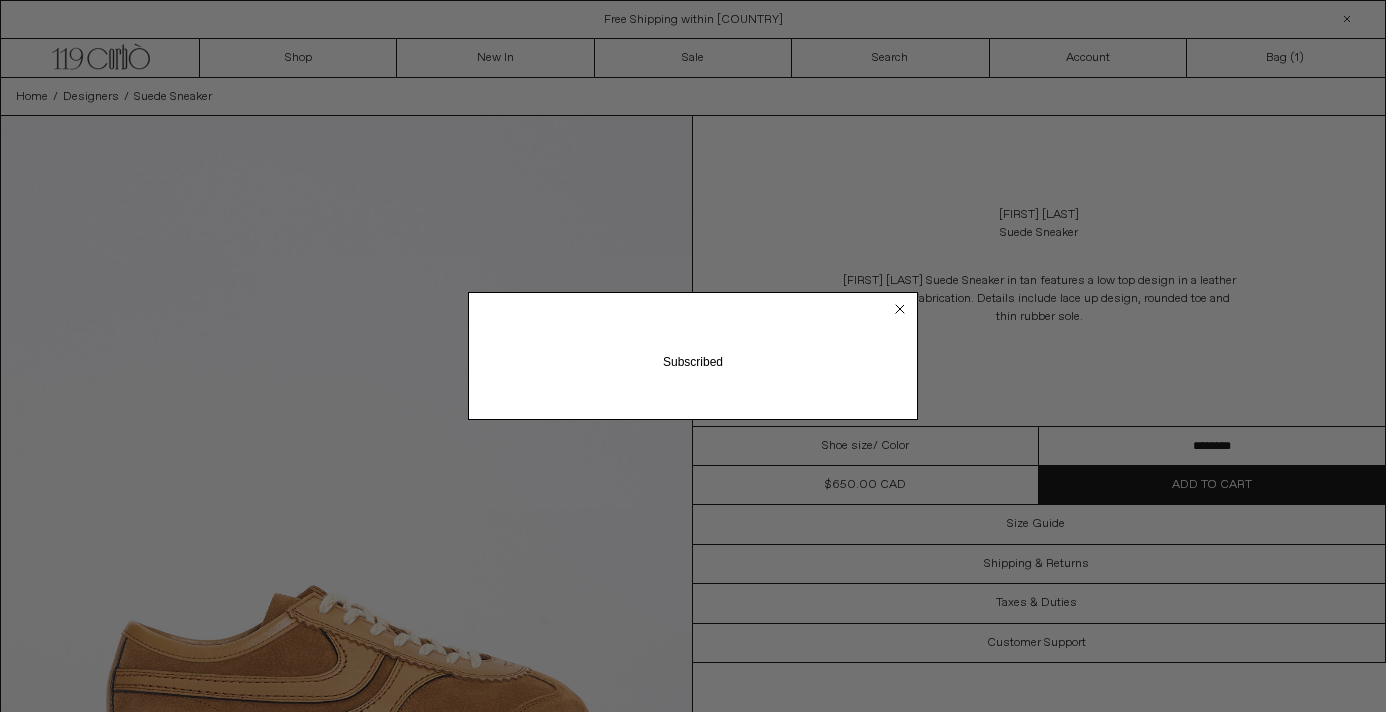 click 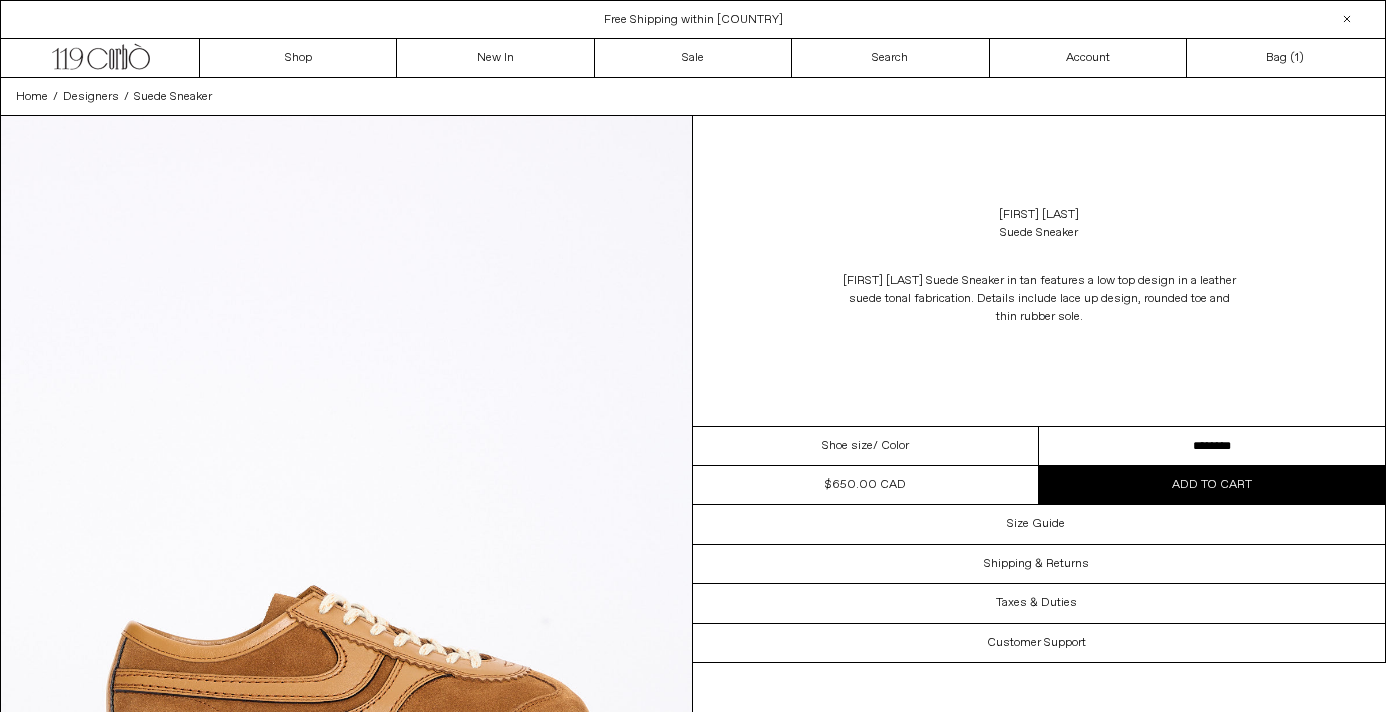 click on "Close dialog" 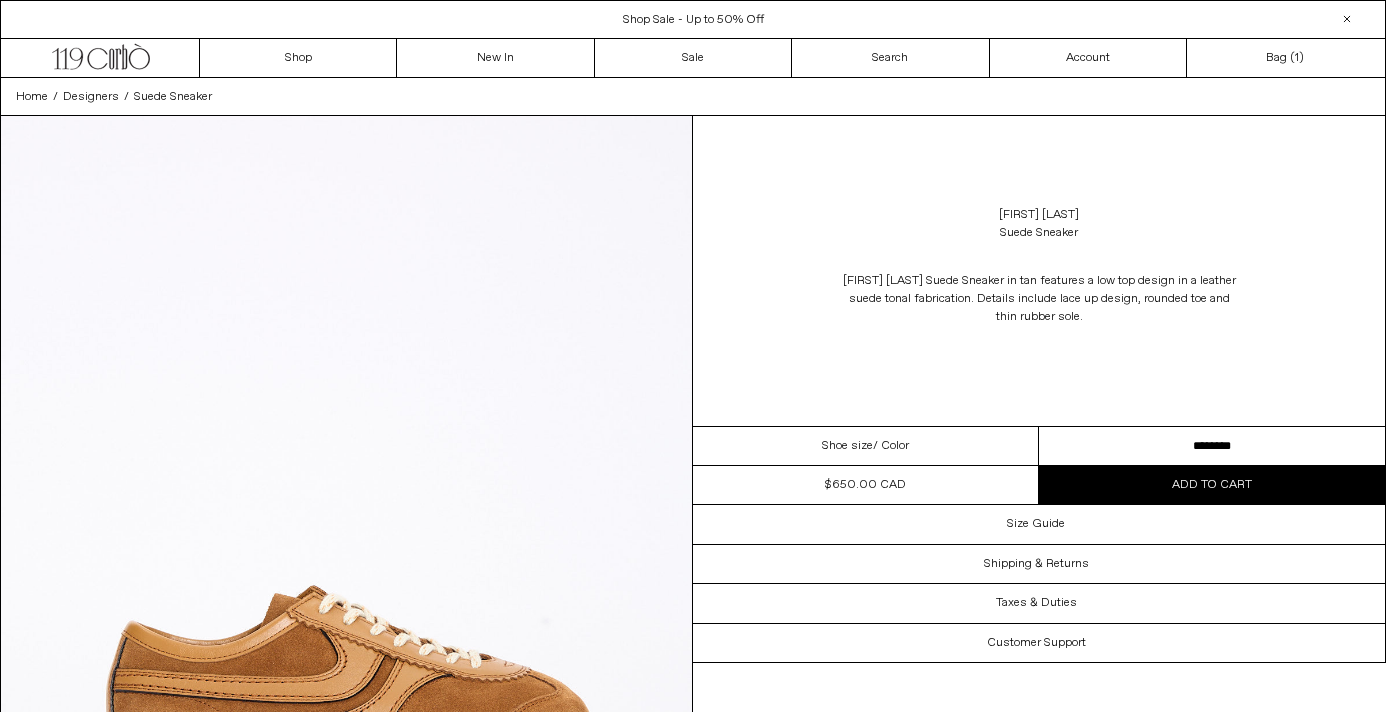 click on "Add to cart" at bounding box center (1212, 485) 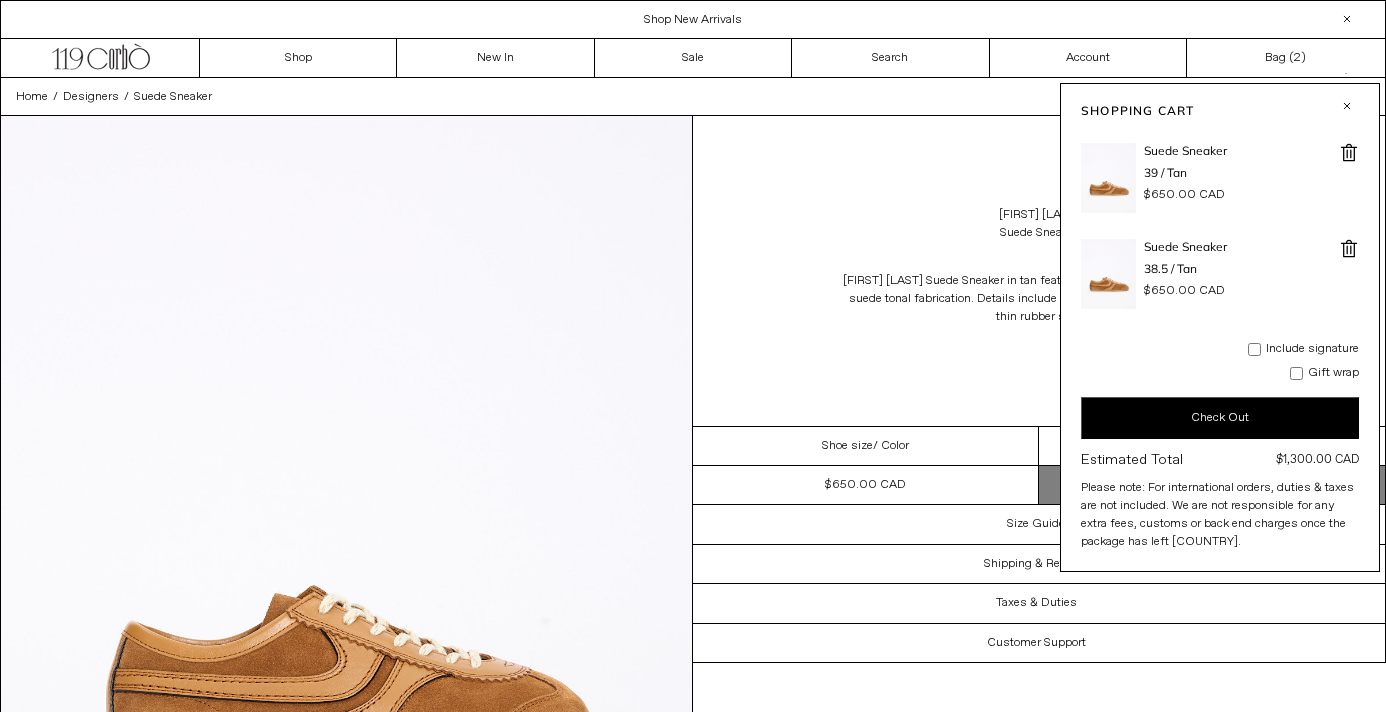click on "Check Out" at bounding box center [1220, 418] 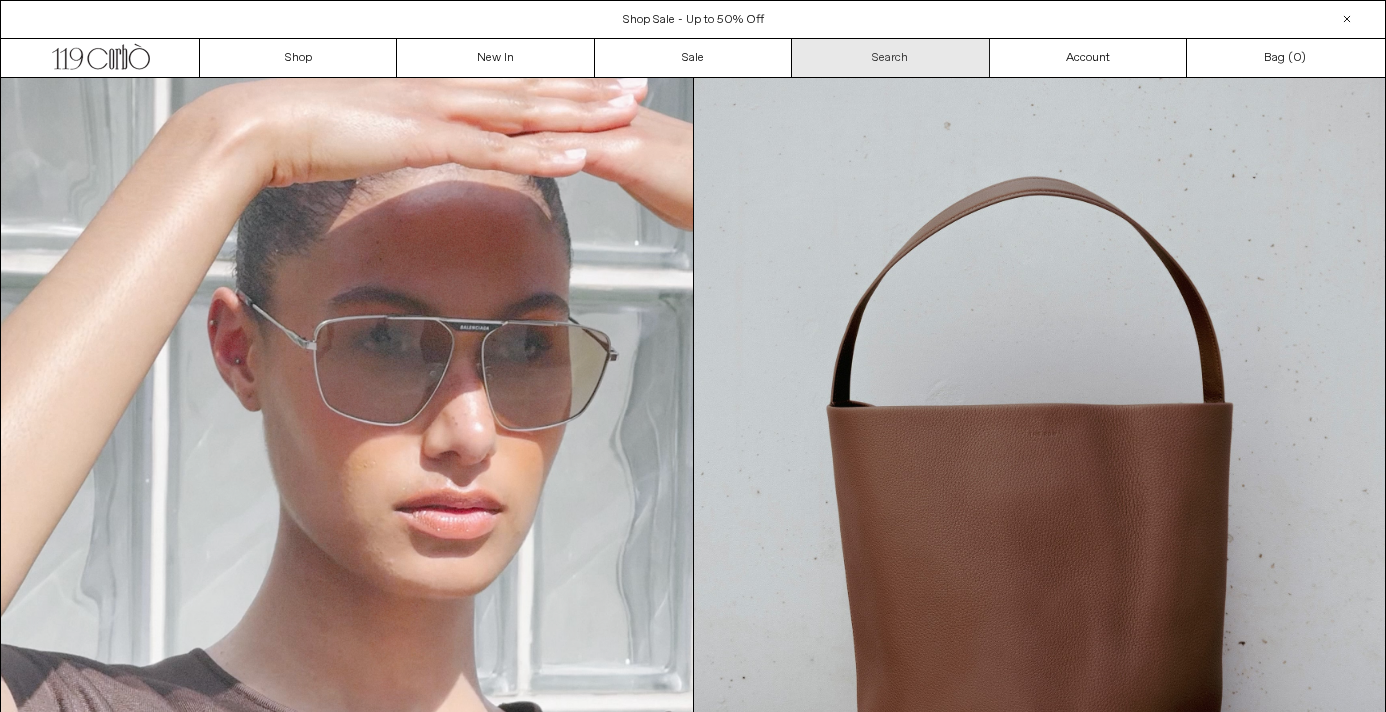 scroll, scrollTop: 0, scrollLeft: 0, axis: both 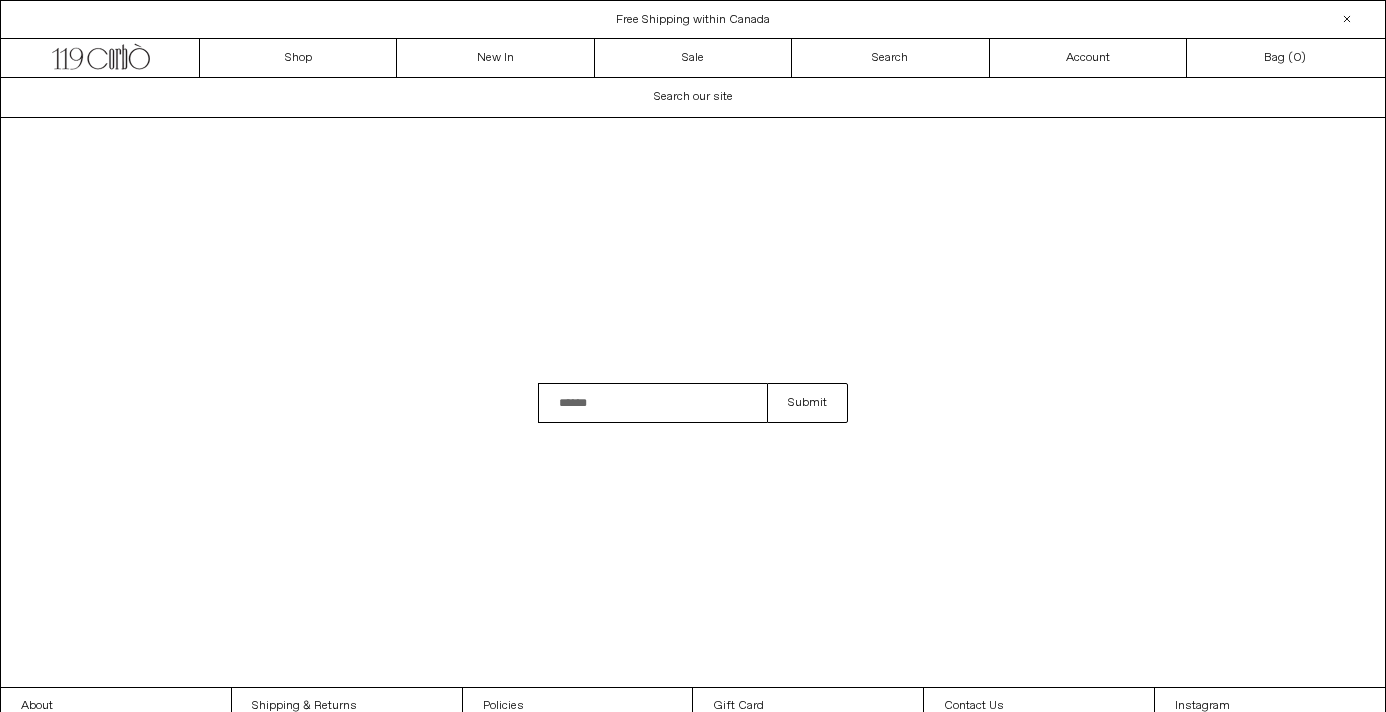 click at bounding box center [652, 403] 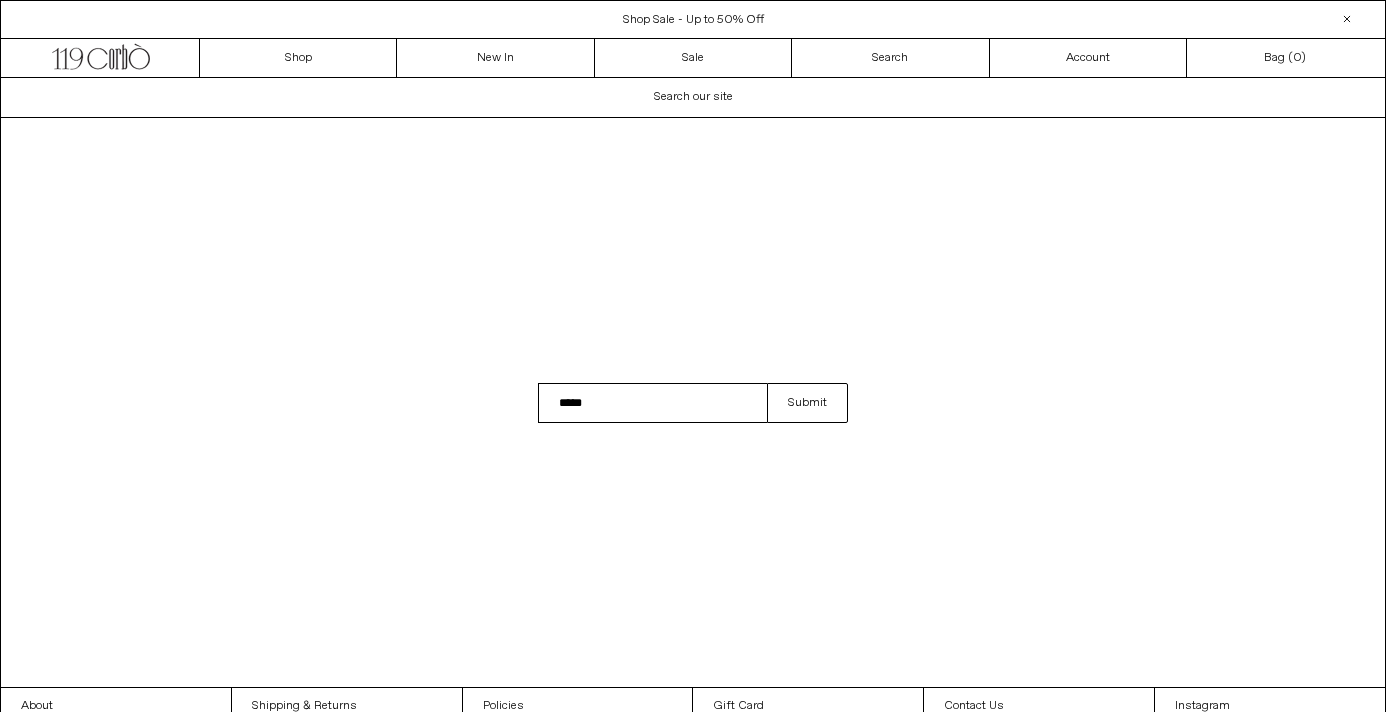 type on "*****" 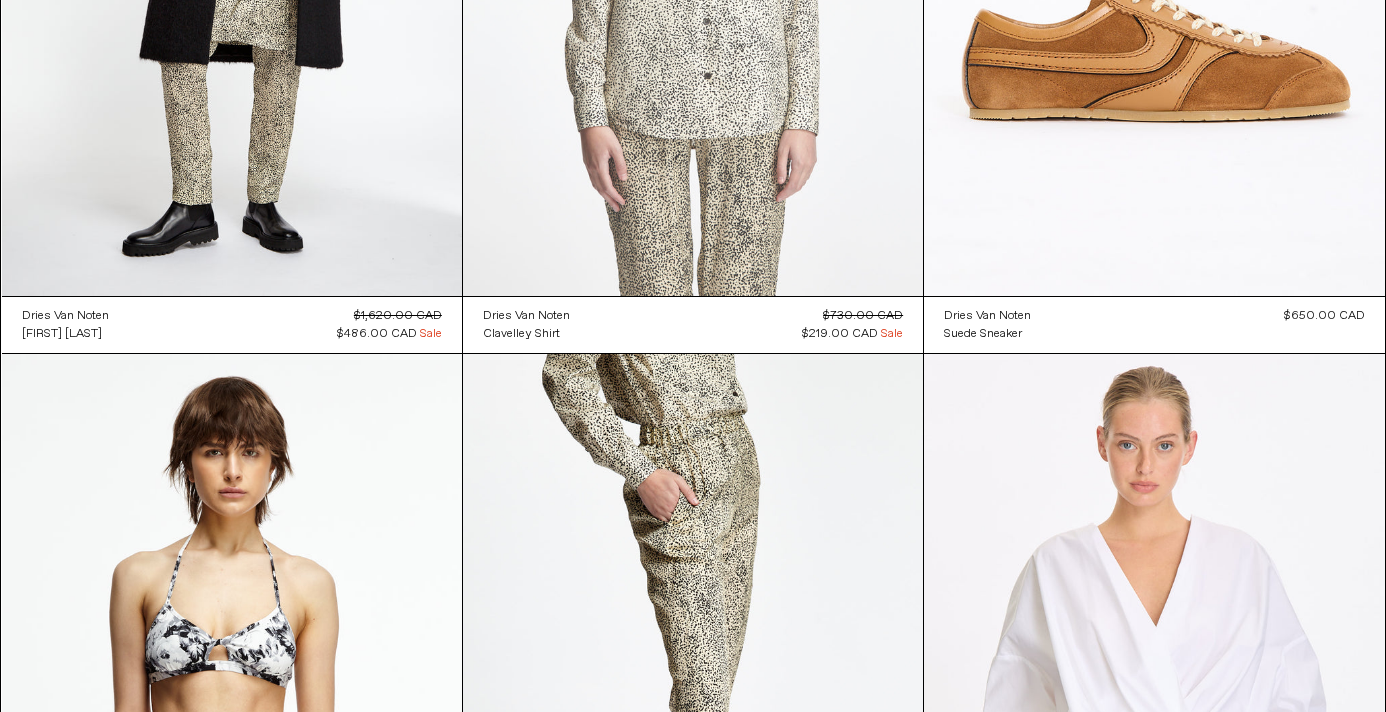 scroll, scrollTop: 0, scrollLeft: 0, axis: both 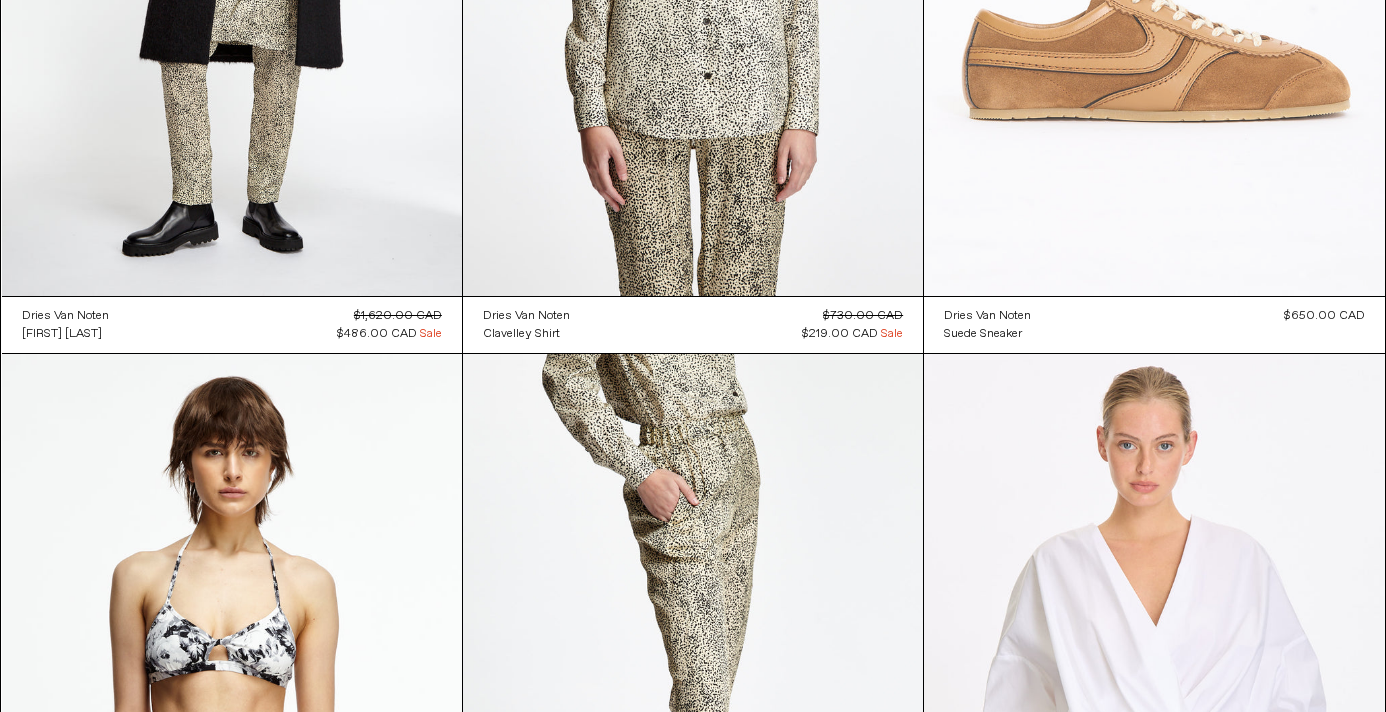 click at bounding box center (1154, -50) 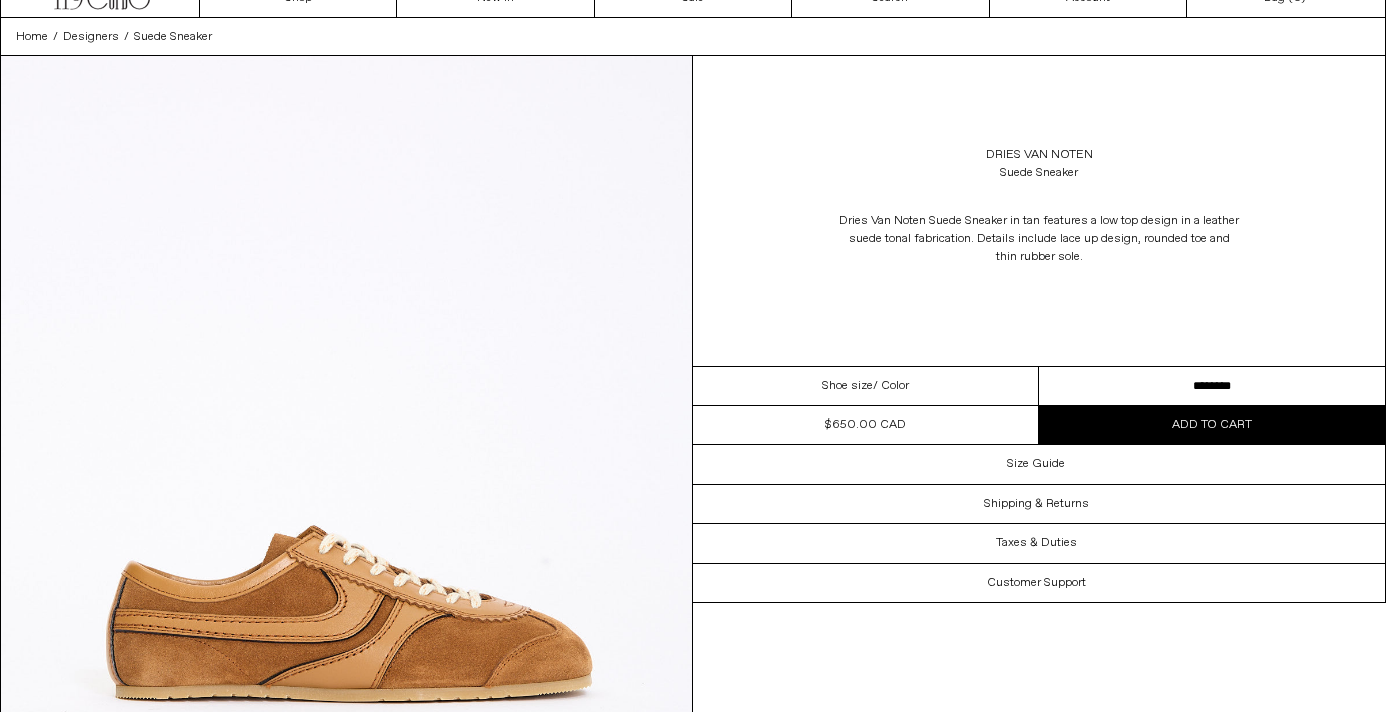 scroll, scrollTop: 66, scrollLeft: 0, axis: vertical 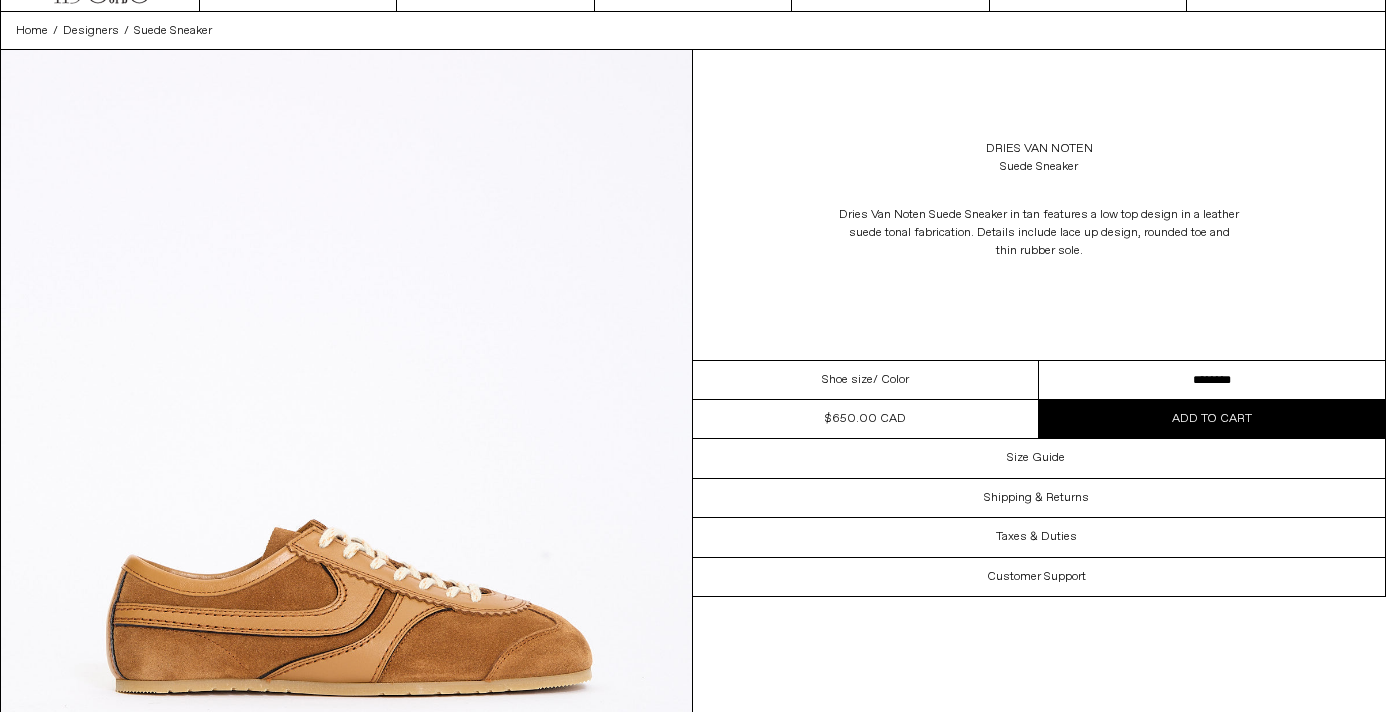 click on "**********" at bounding box center (1212, 380) 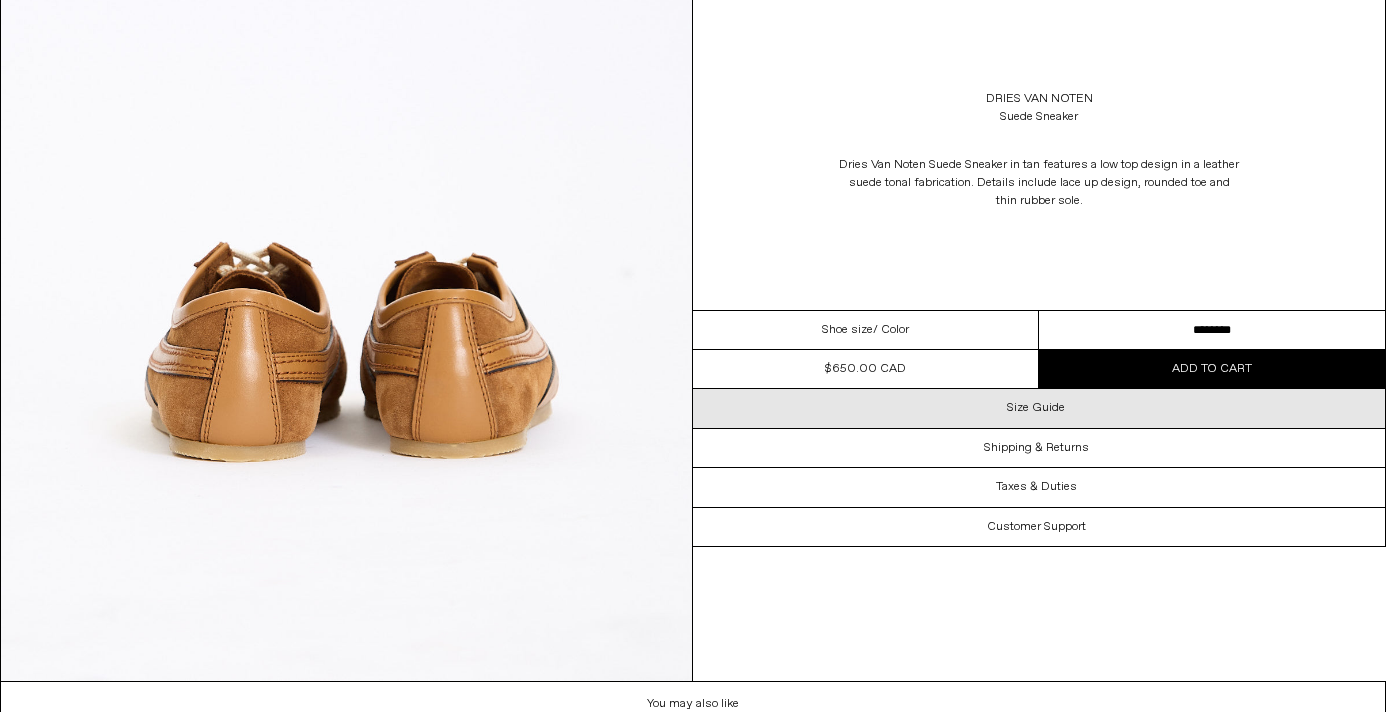 scroll, scrollTop: 4841, scrollLeft: 0, axis: vertical 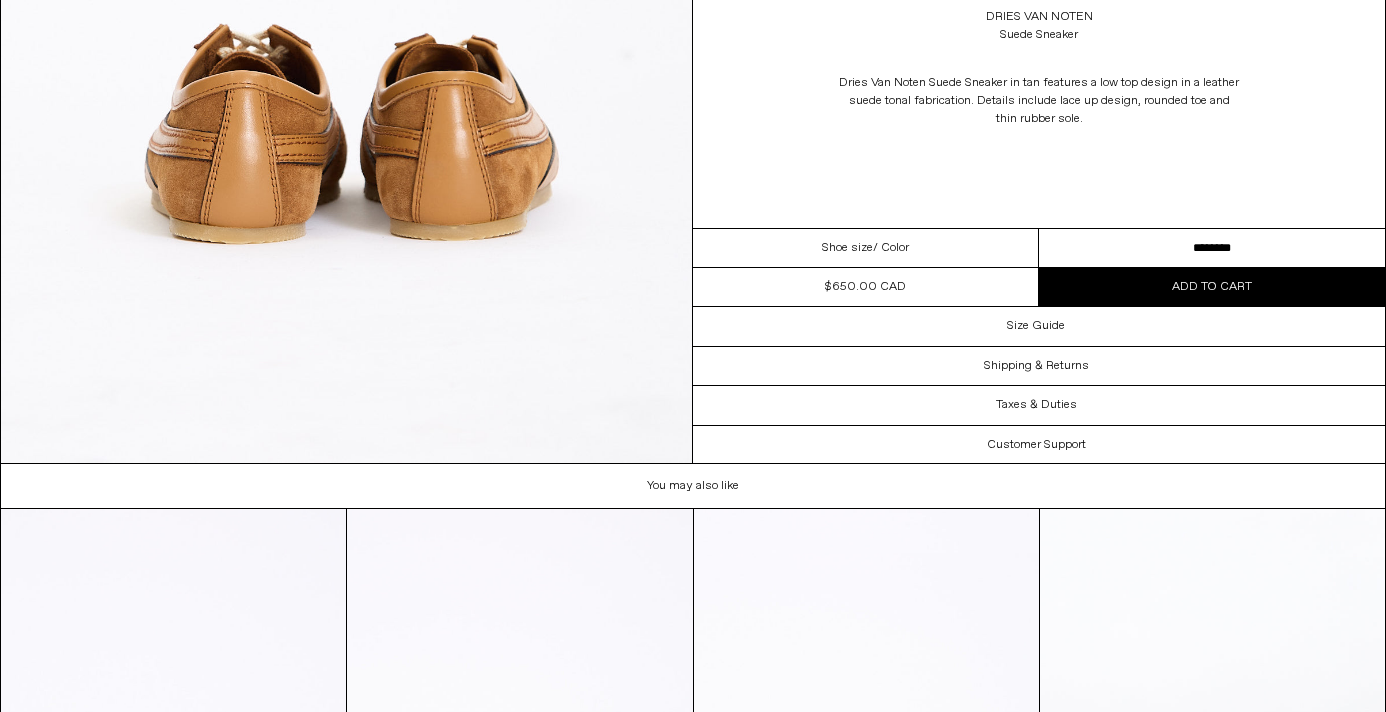 click on "**********" at bounding box center [1212, 248] 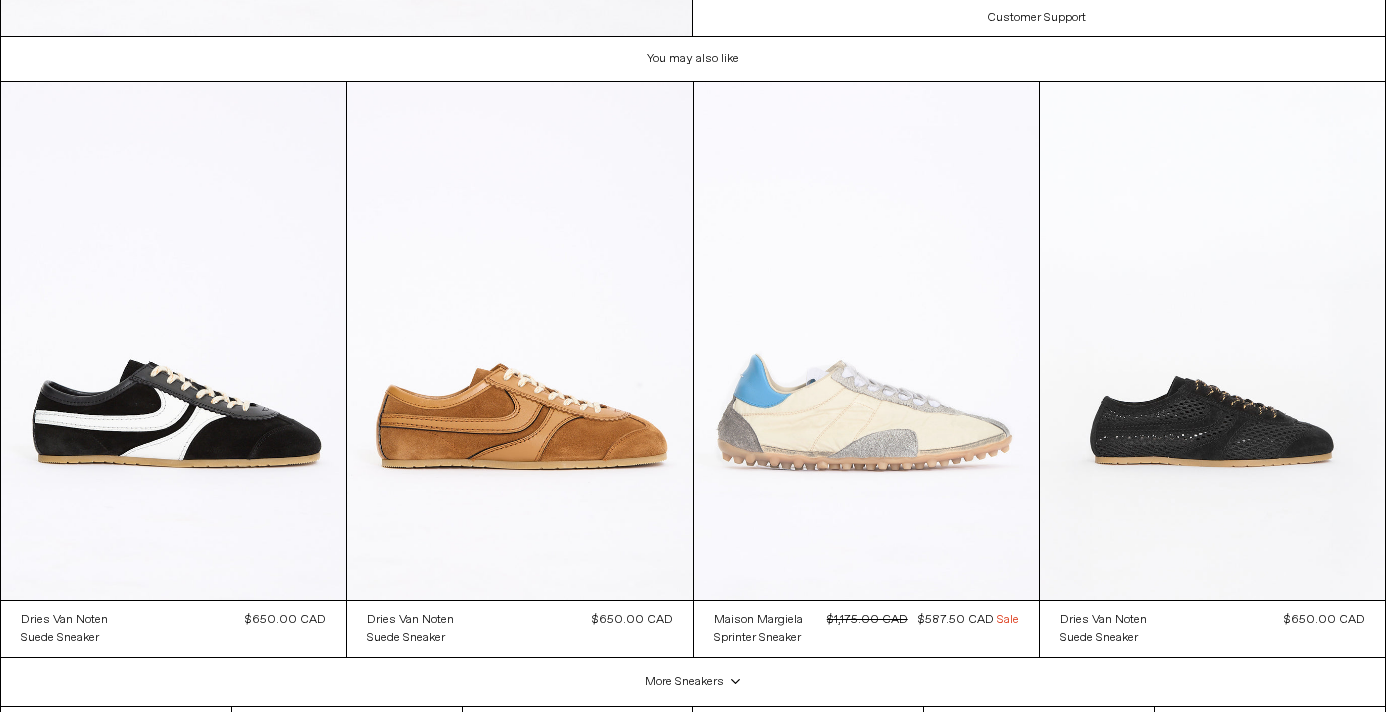 scroll, scrollTop: 5319, scrollLeft: 0, axis: vertical 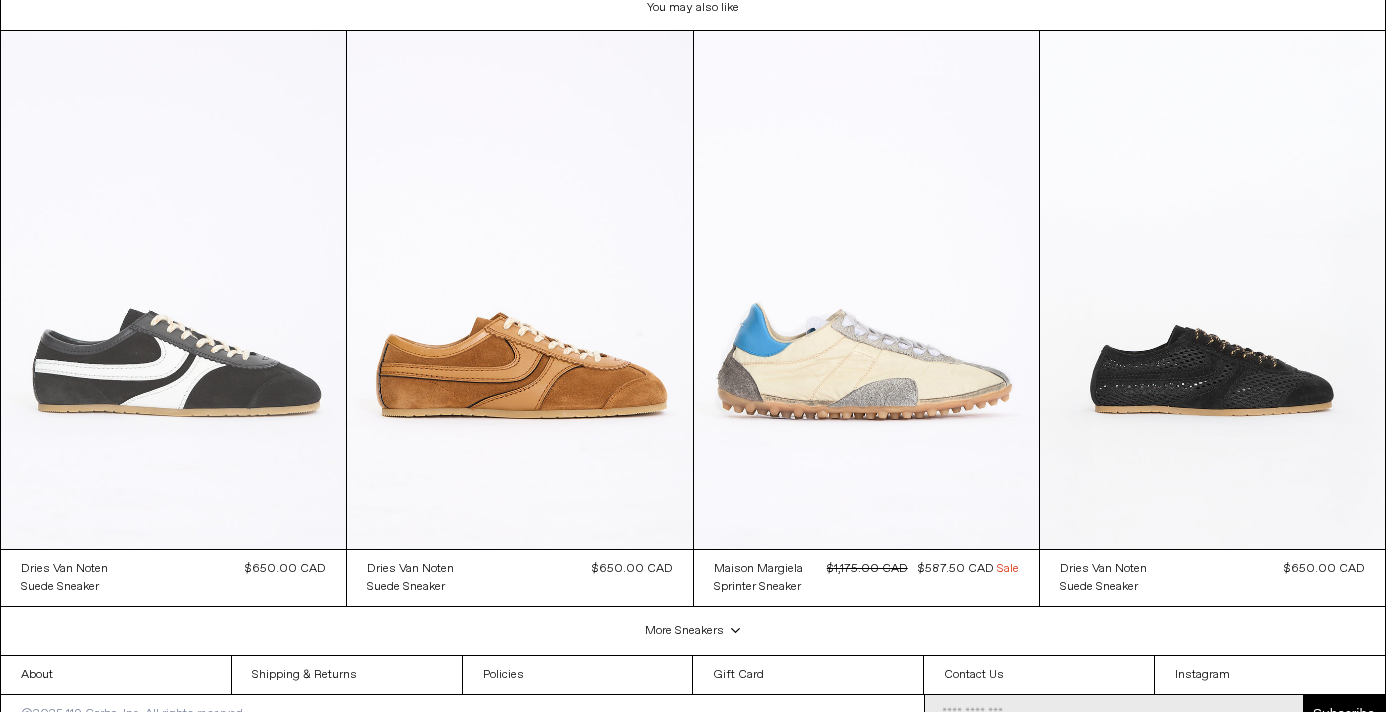 click at bounding box center [173, 290] 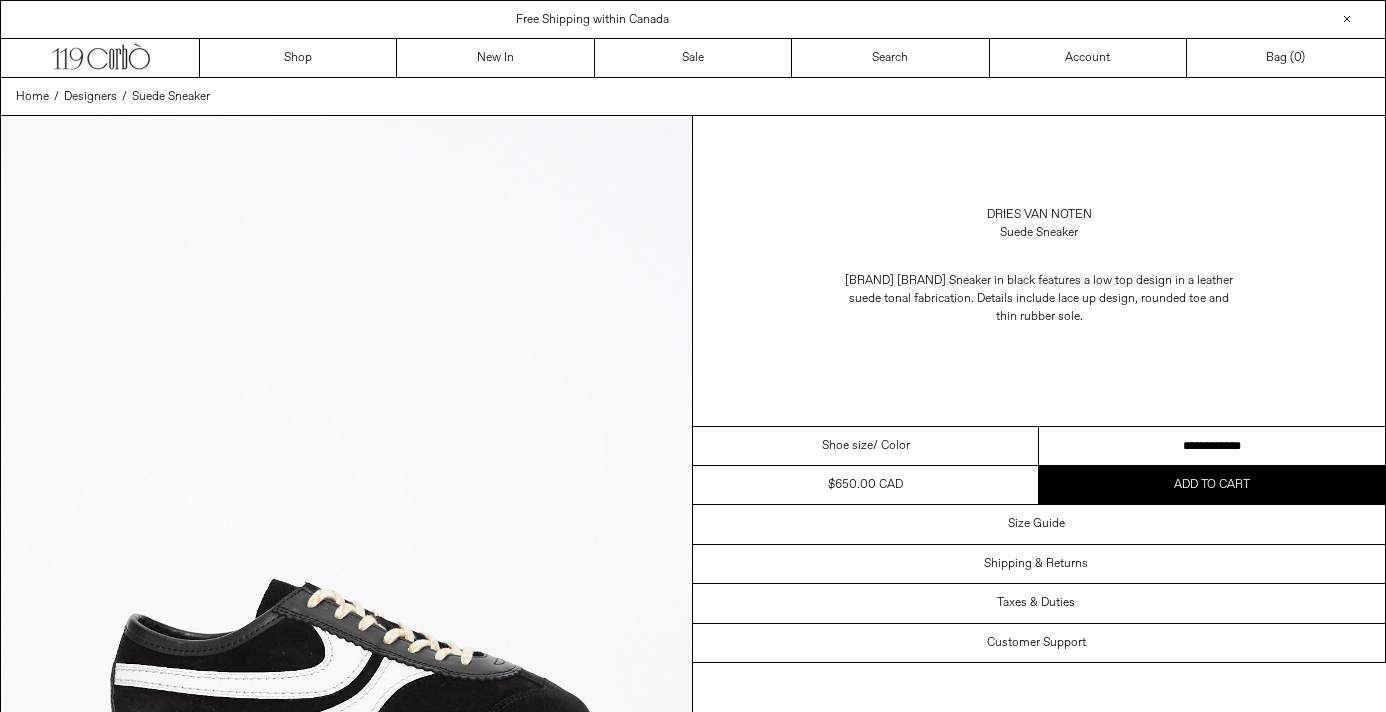 scroll, scrollTop: 0, scrollLeft: 0, axis: both 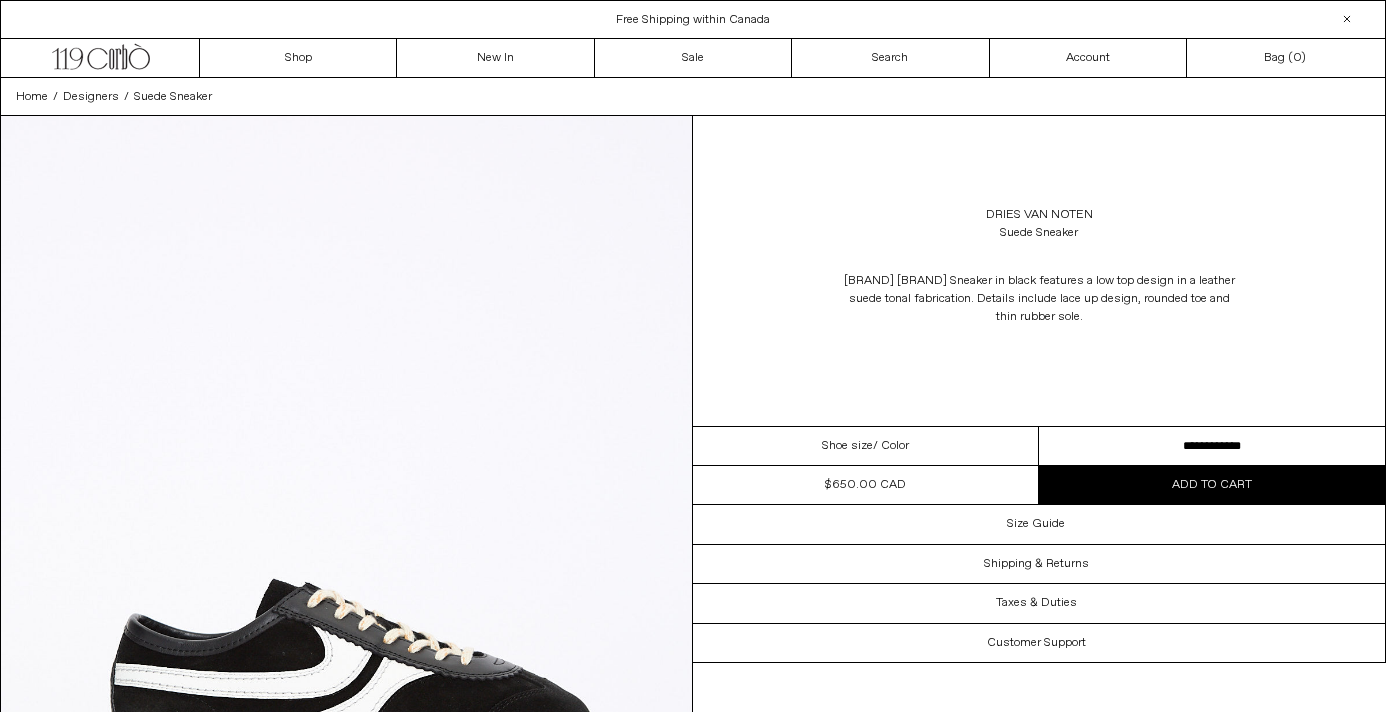 click on "**********" at bounding box center (1212, 446) 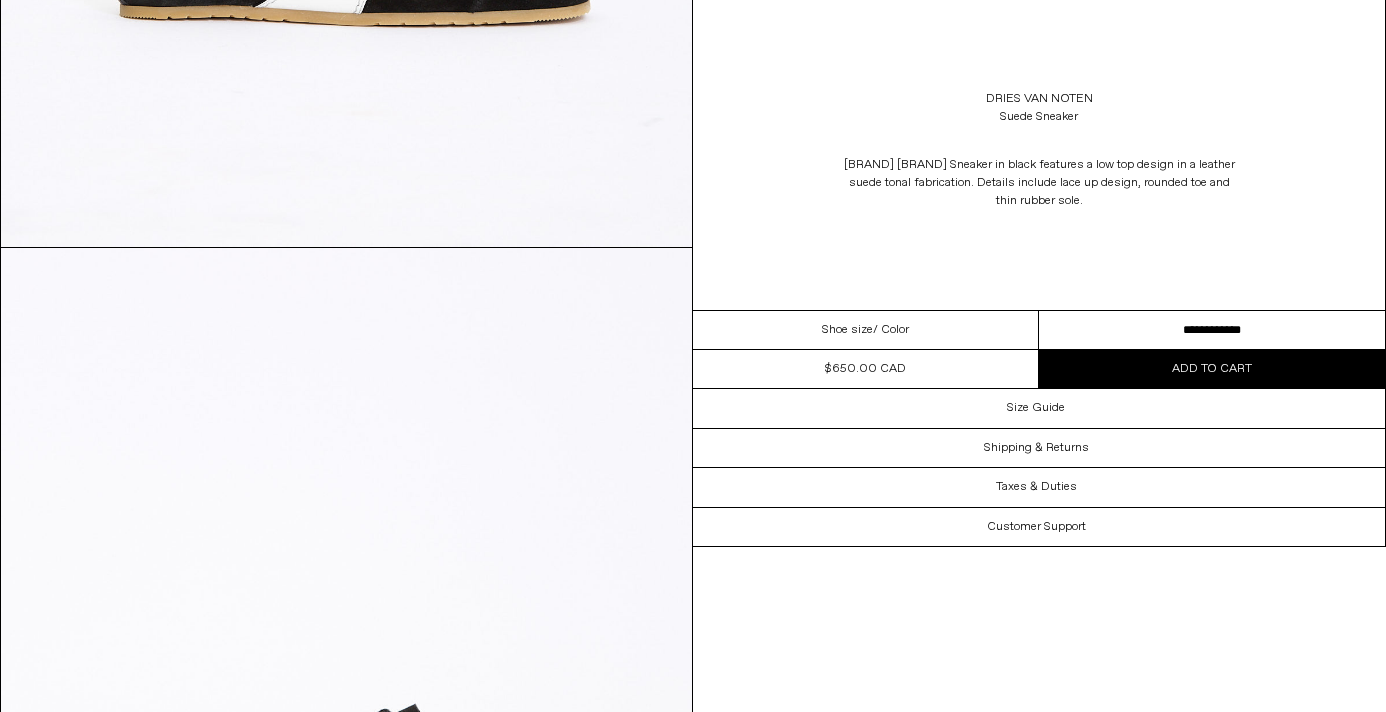 scroll, scrollTop: 0, scrollLeft: 0, axis: both 